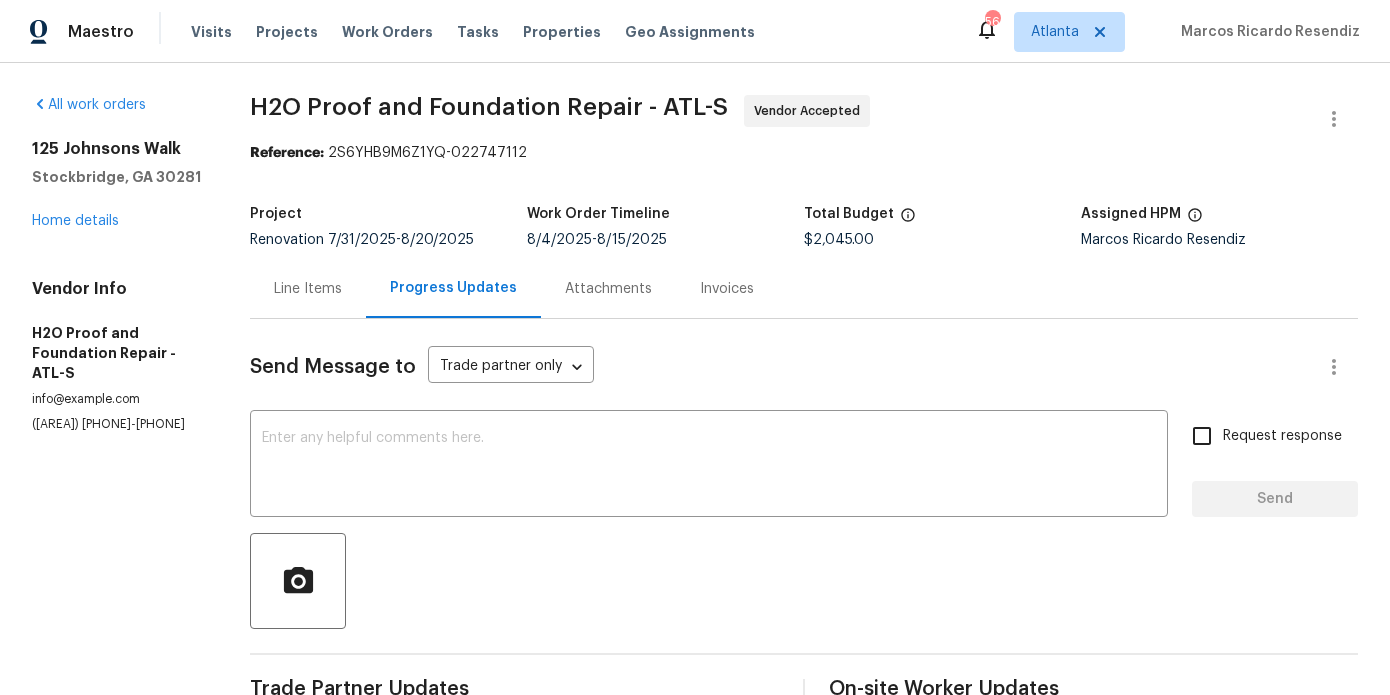 scroll, scrollTop: 0, scrollLeft: 0, axis: both 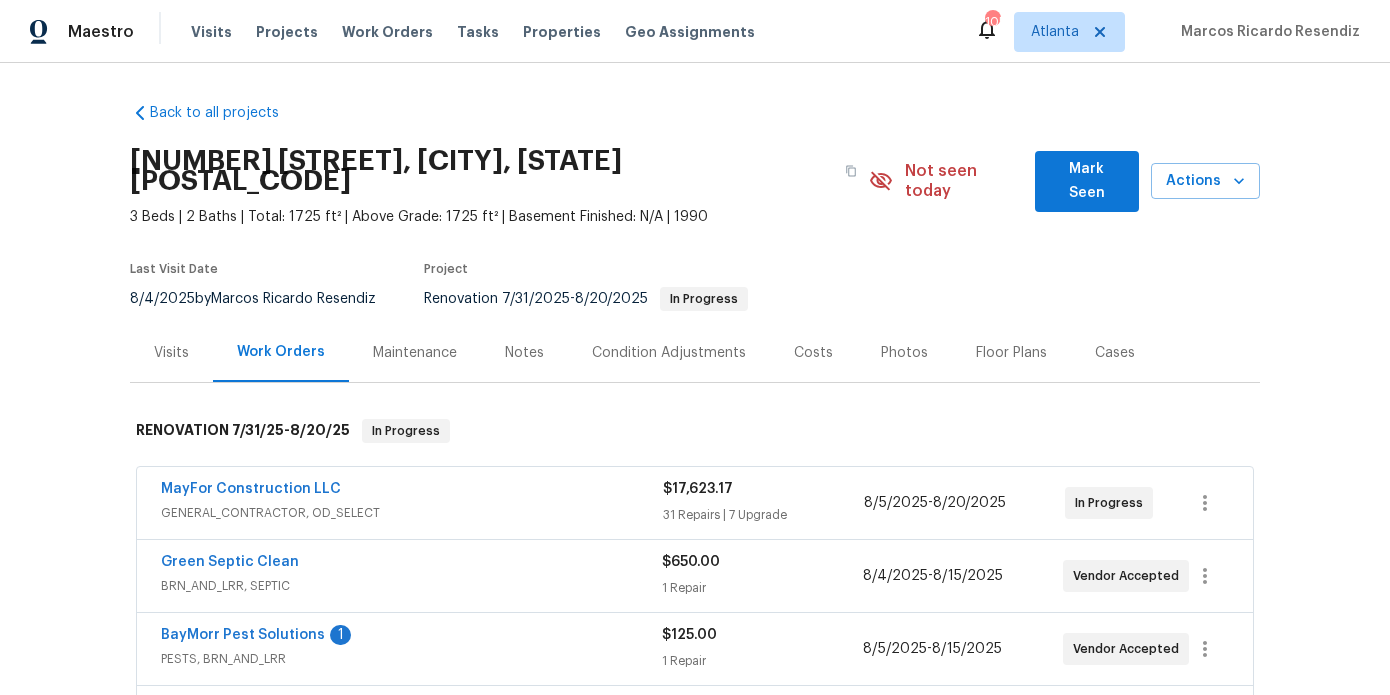 click on "Costs" at bounding box center [813, 352] 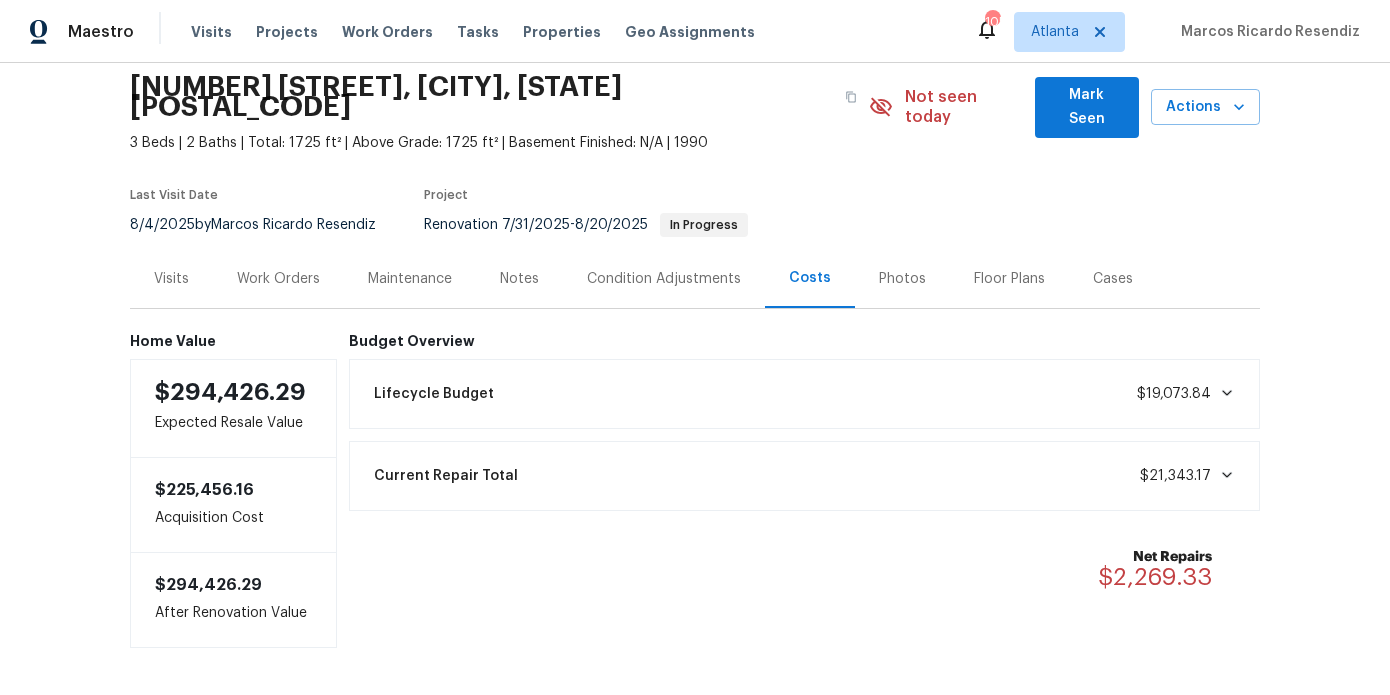 scroll, scrollTop: 82, scrollLeft: 0, axis: vertical 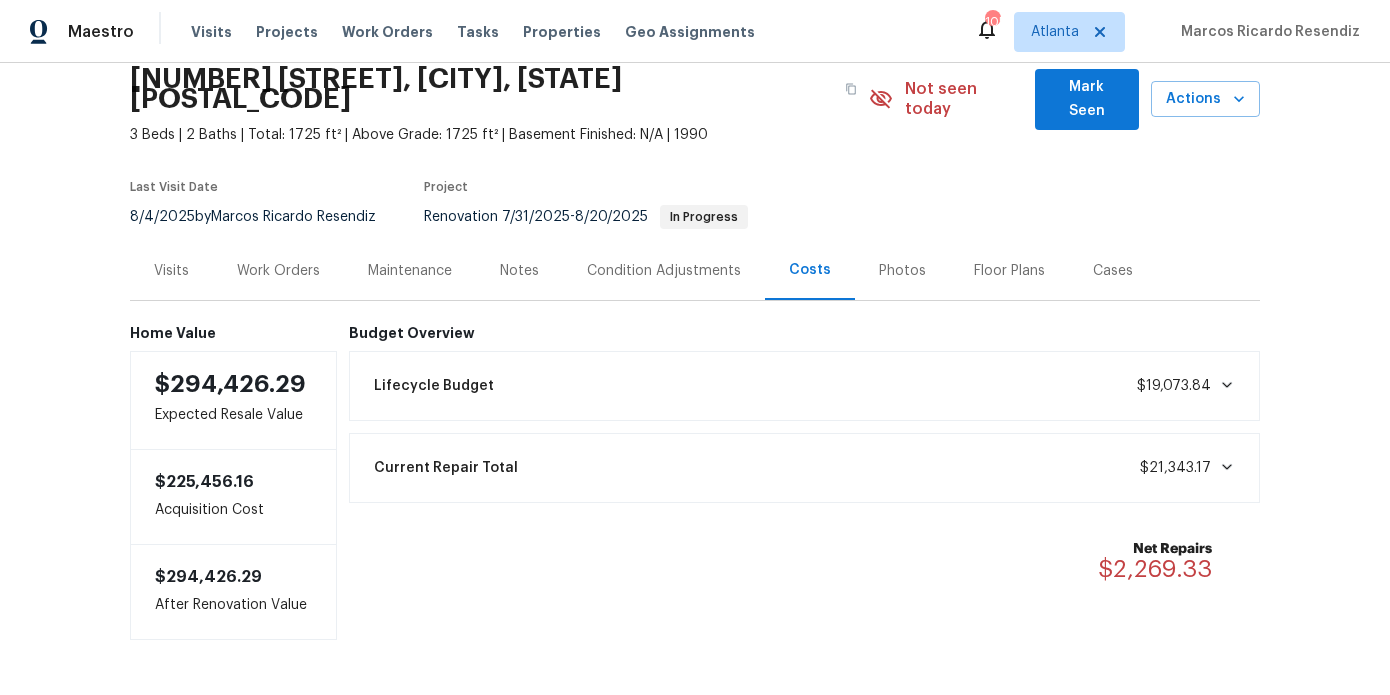 click on "Photos" at bounding box center (902, 270) 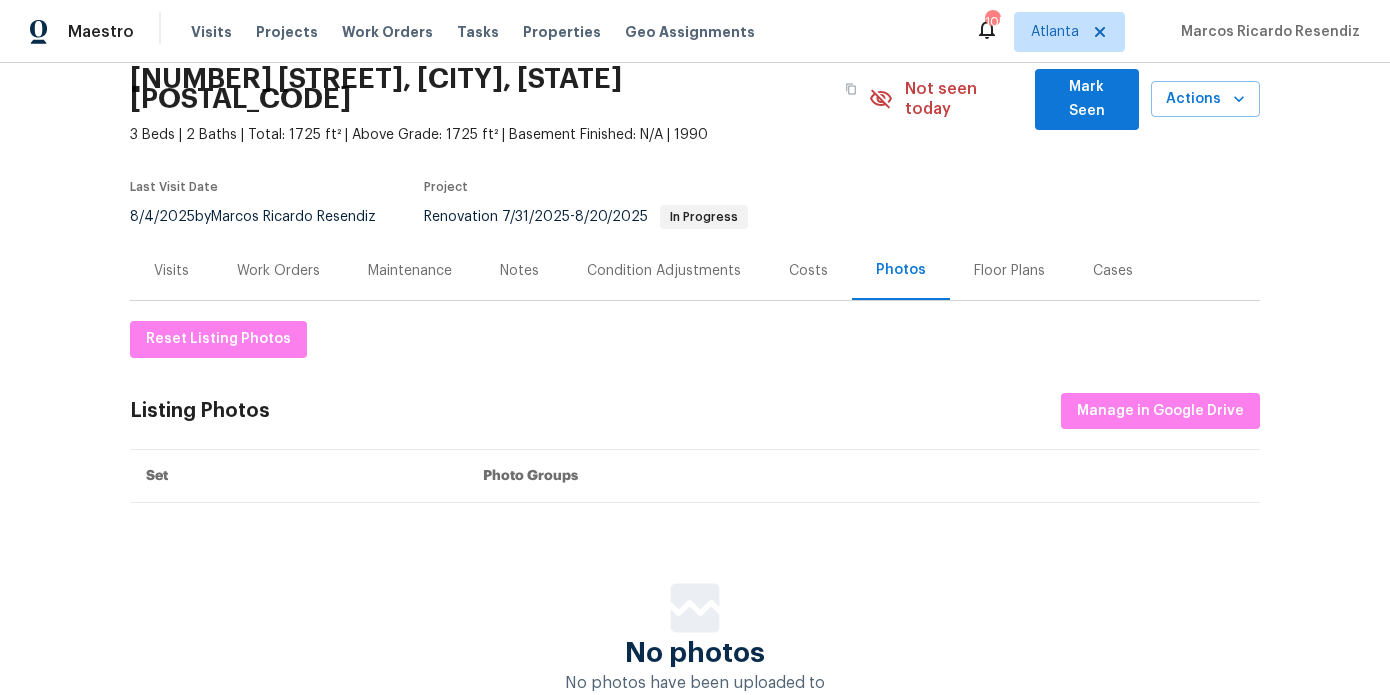 scroll, scrollTop: 115, scrollLeft: 0, axis: vertical 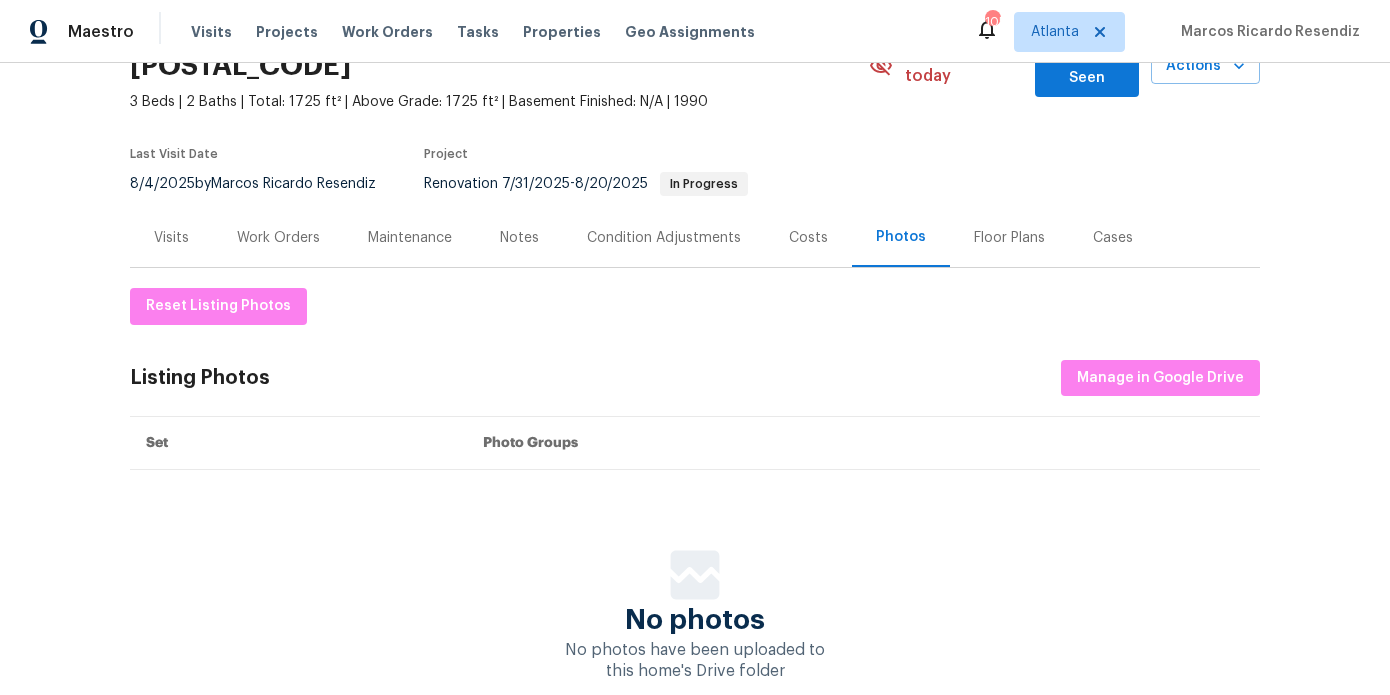 click on "Floor Plans" at bounding box center [1009, 238] 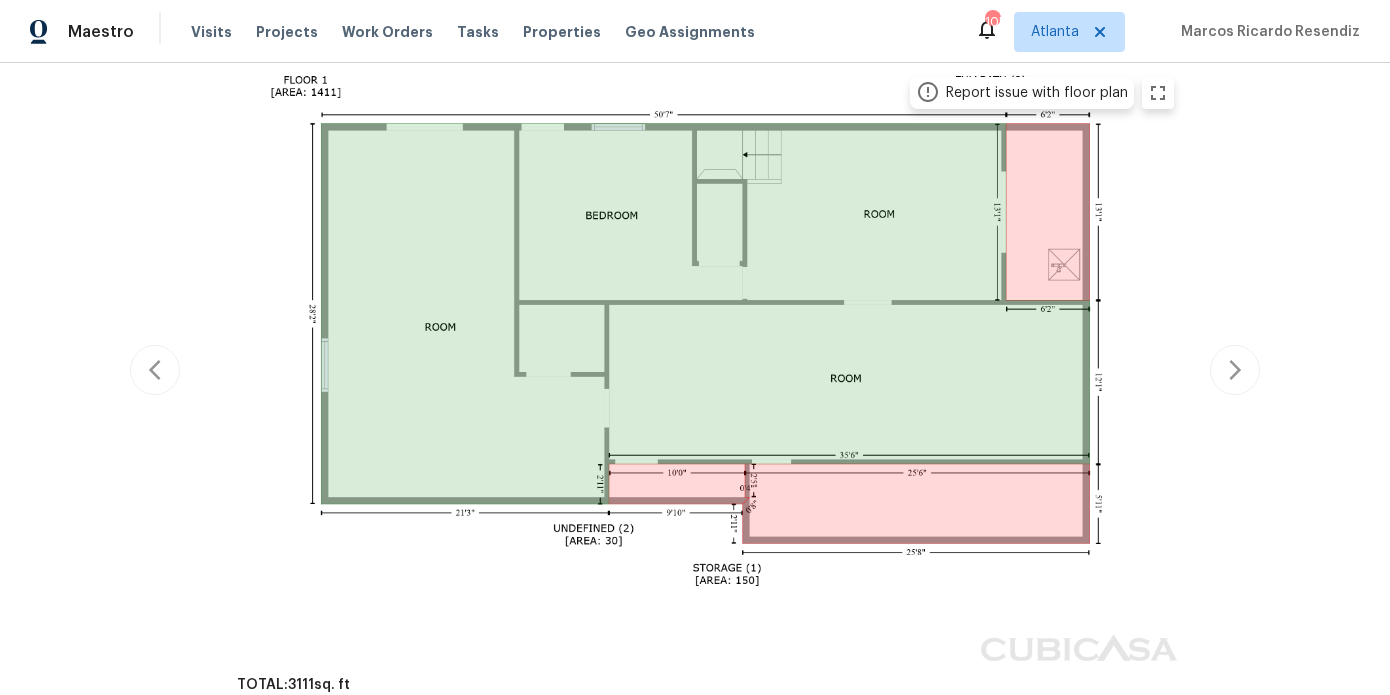 scroll, scrollTop: 396, scrollLeft: 0, axis: vertical 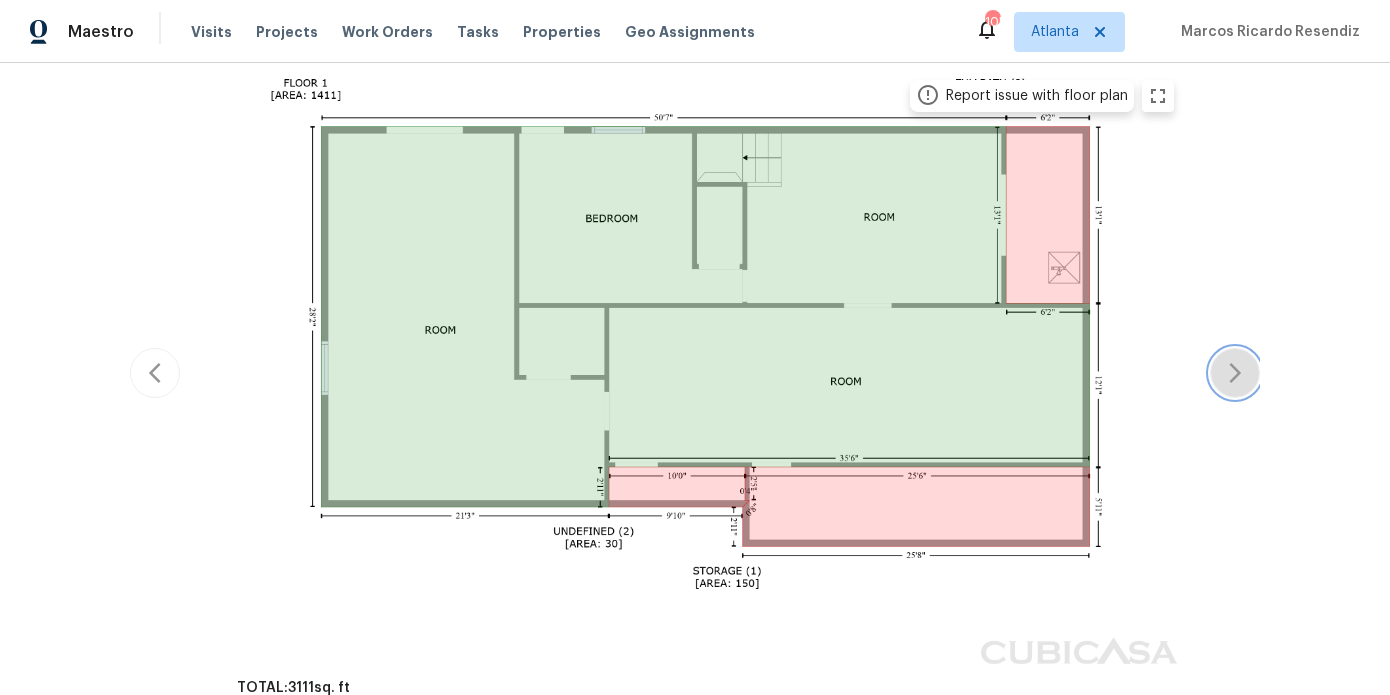 click at bounding box center (1235, 373) 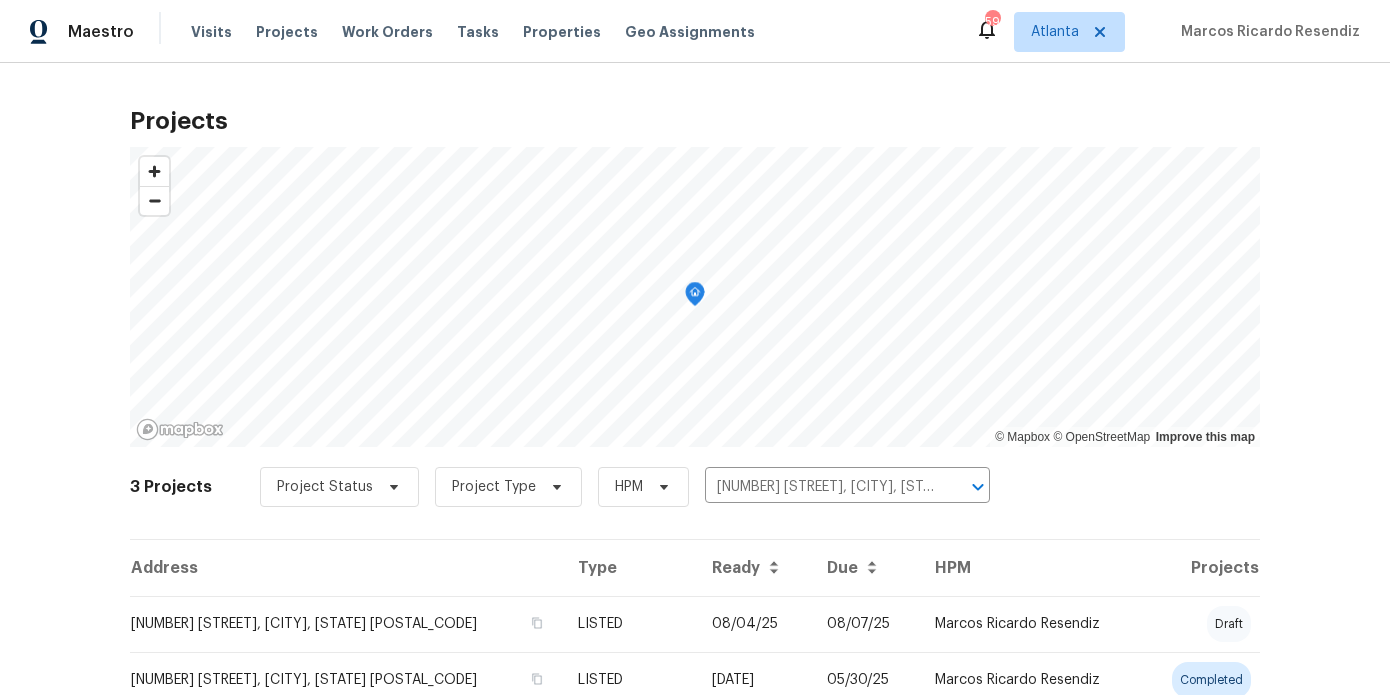 scroll, scrollTop: 0, scrollLeft: 0, axis: both 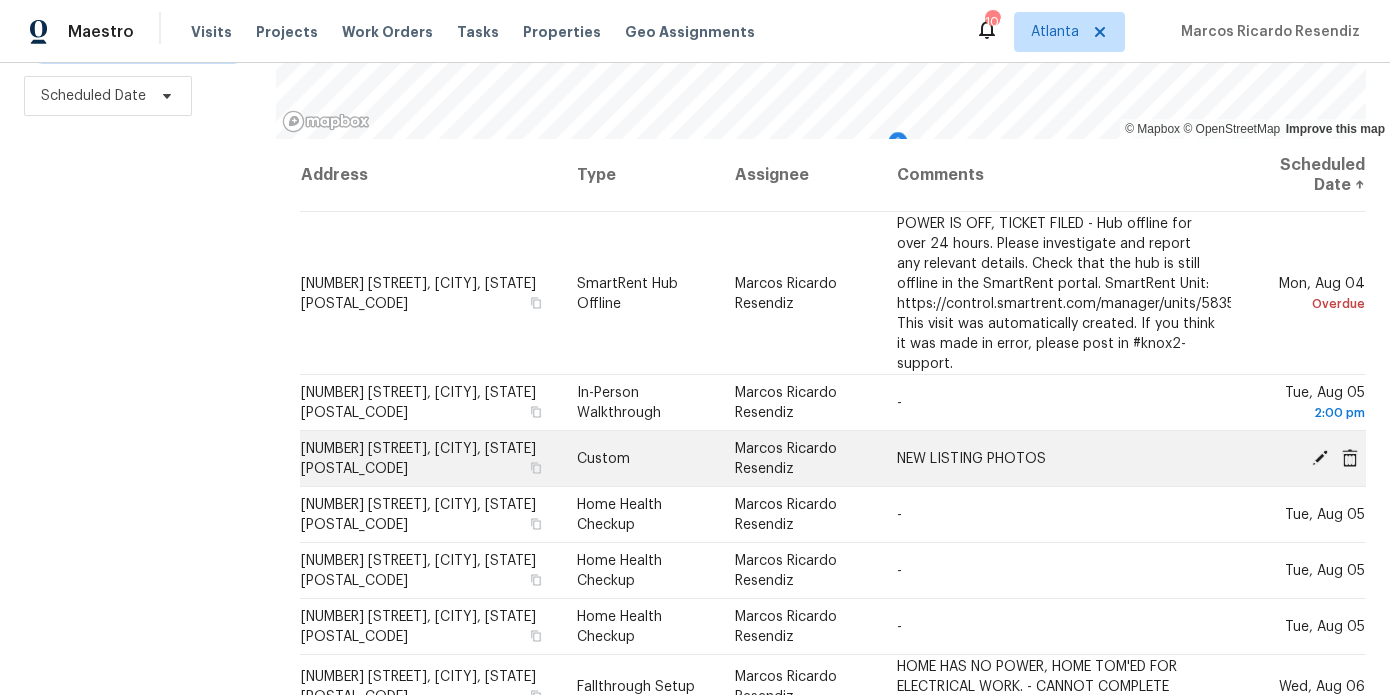 click 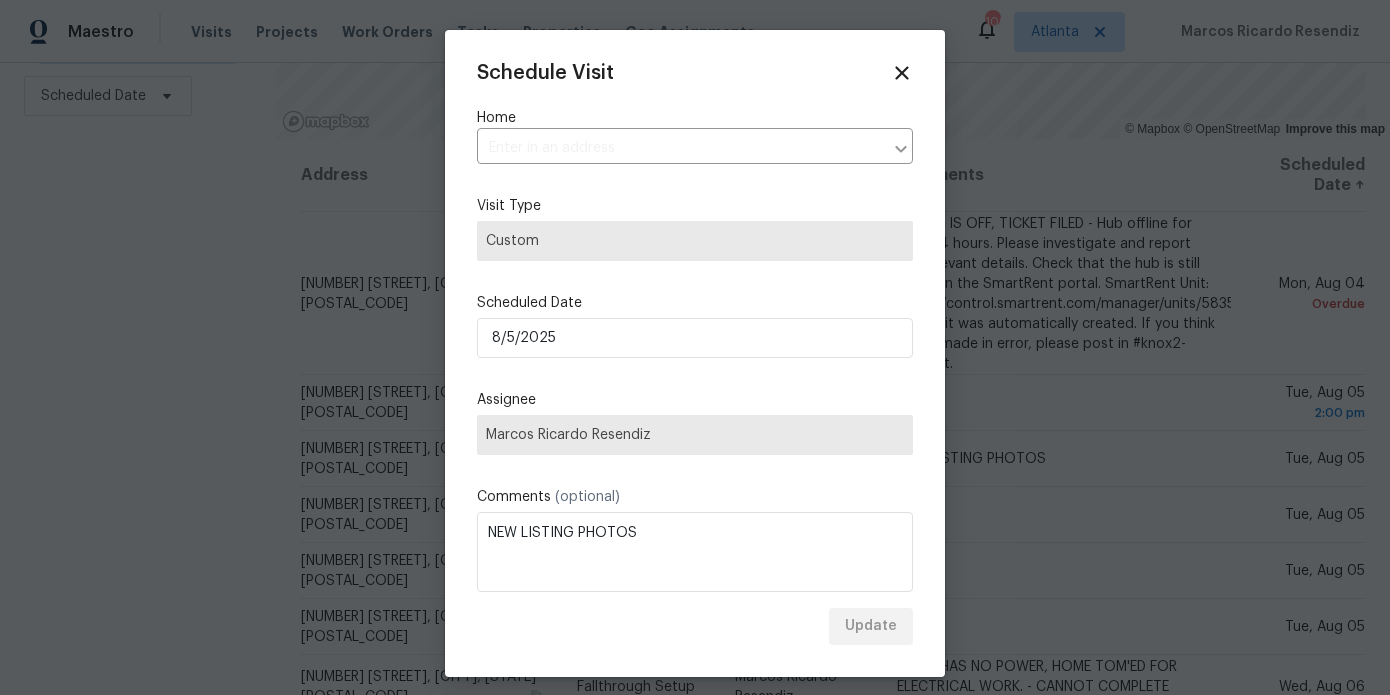 type on "[NUMBER] [STREET], [CITY], [STATE] [POSTAL_CODE]" 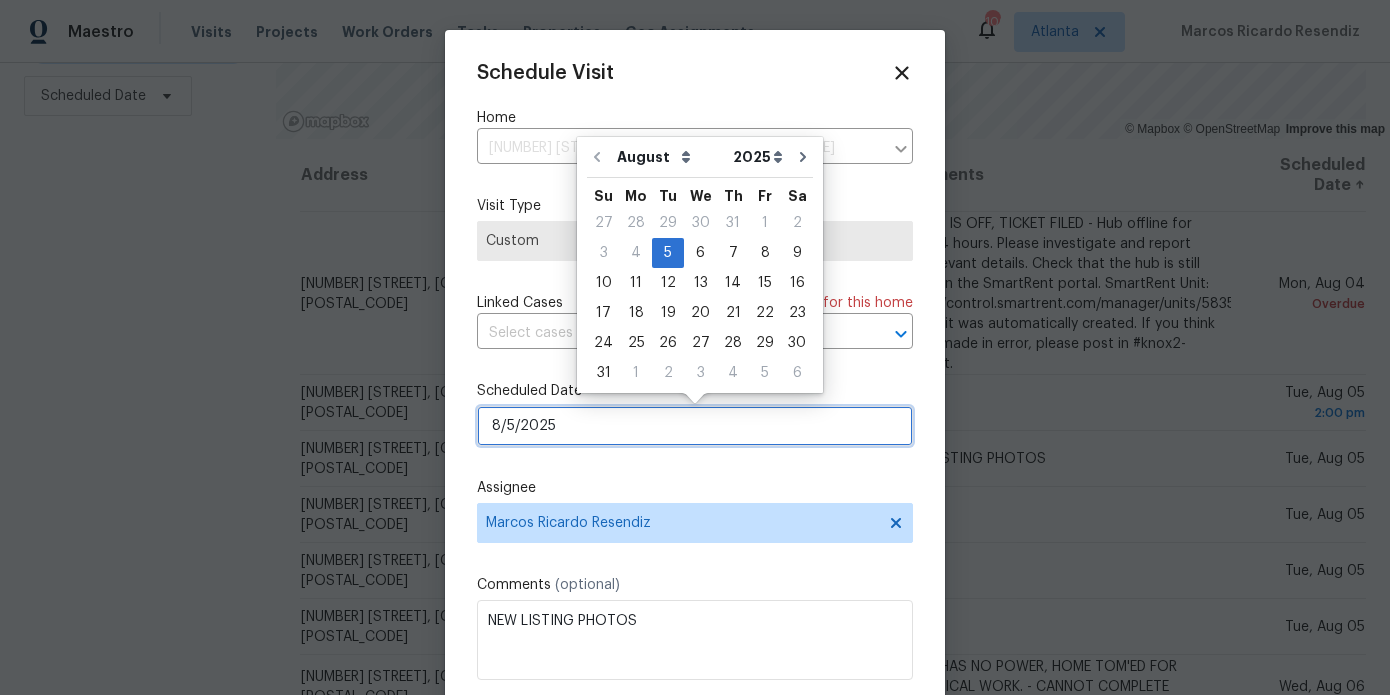 click on "8/5/2025" at bounding box center [695, 426] 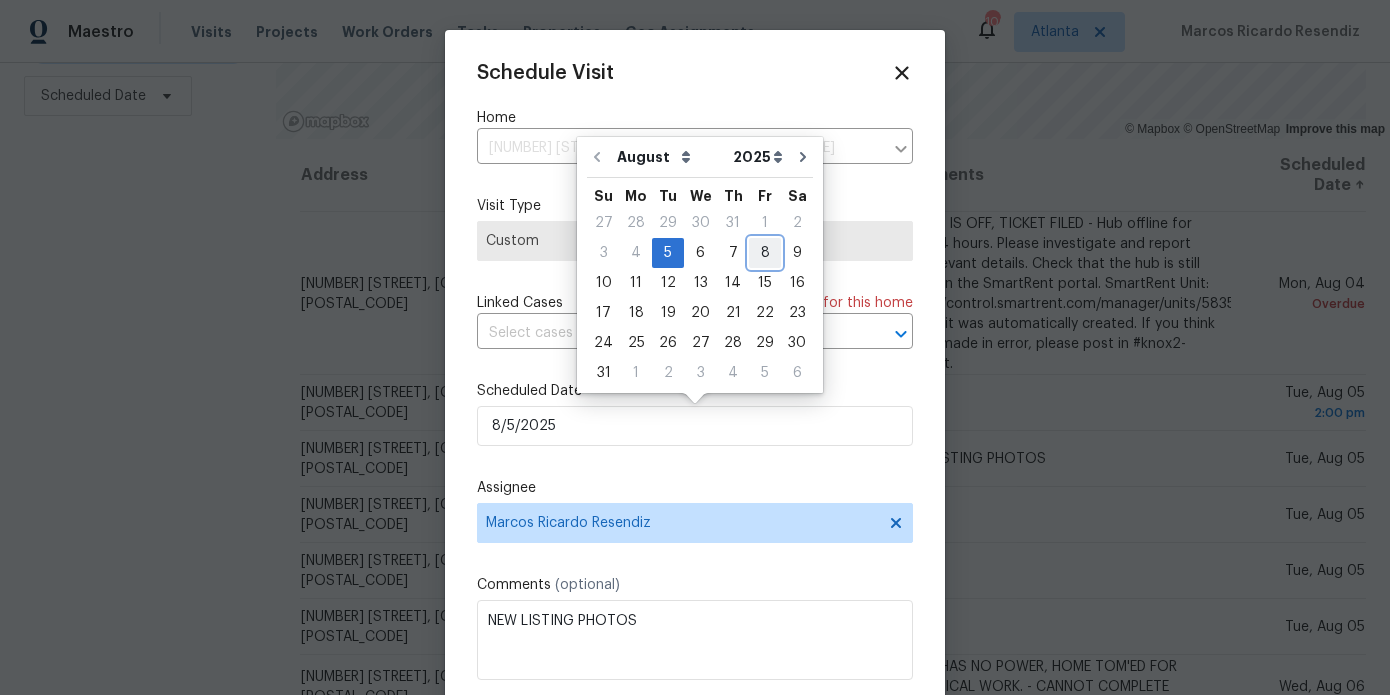 click on "8" at bounding box center (765, 253) 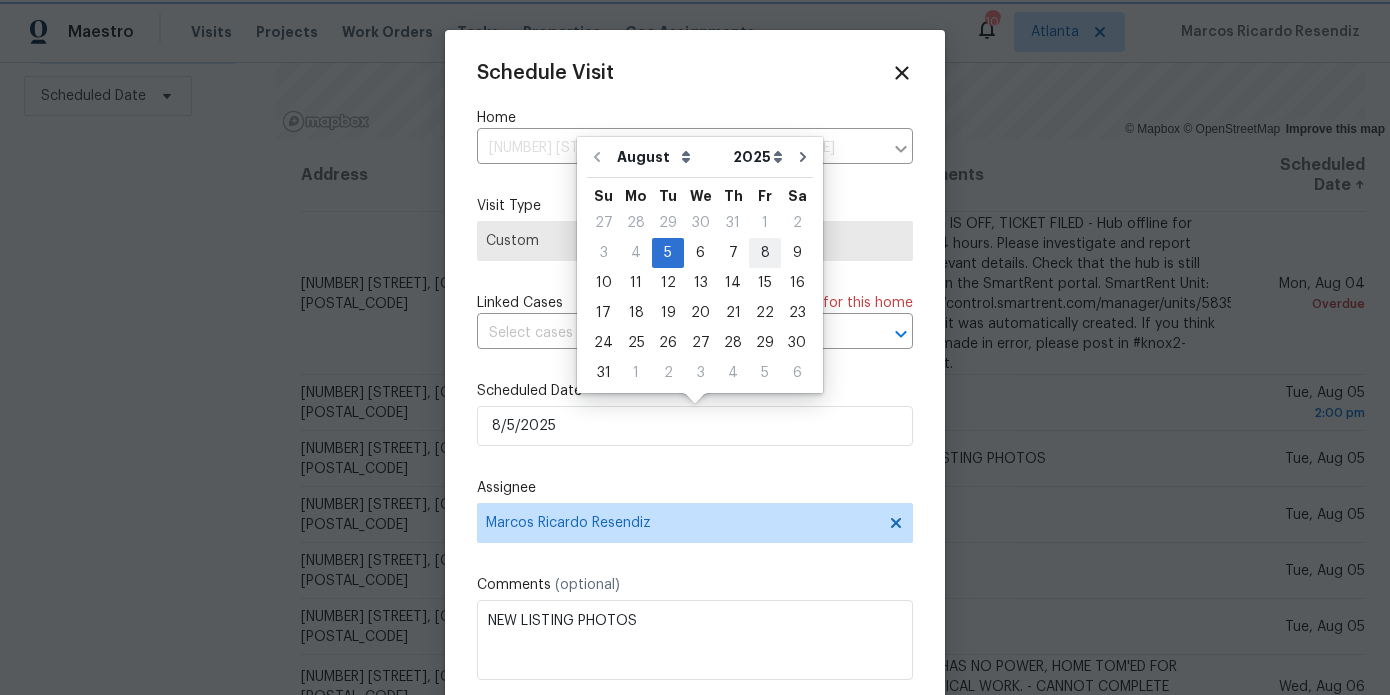 type on "8/8/2025" 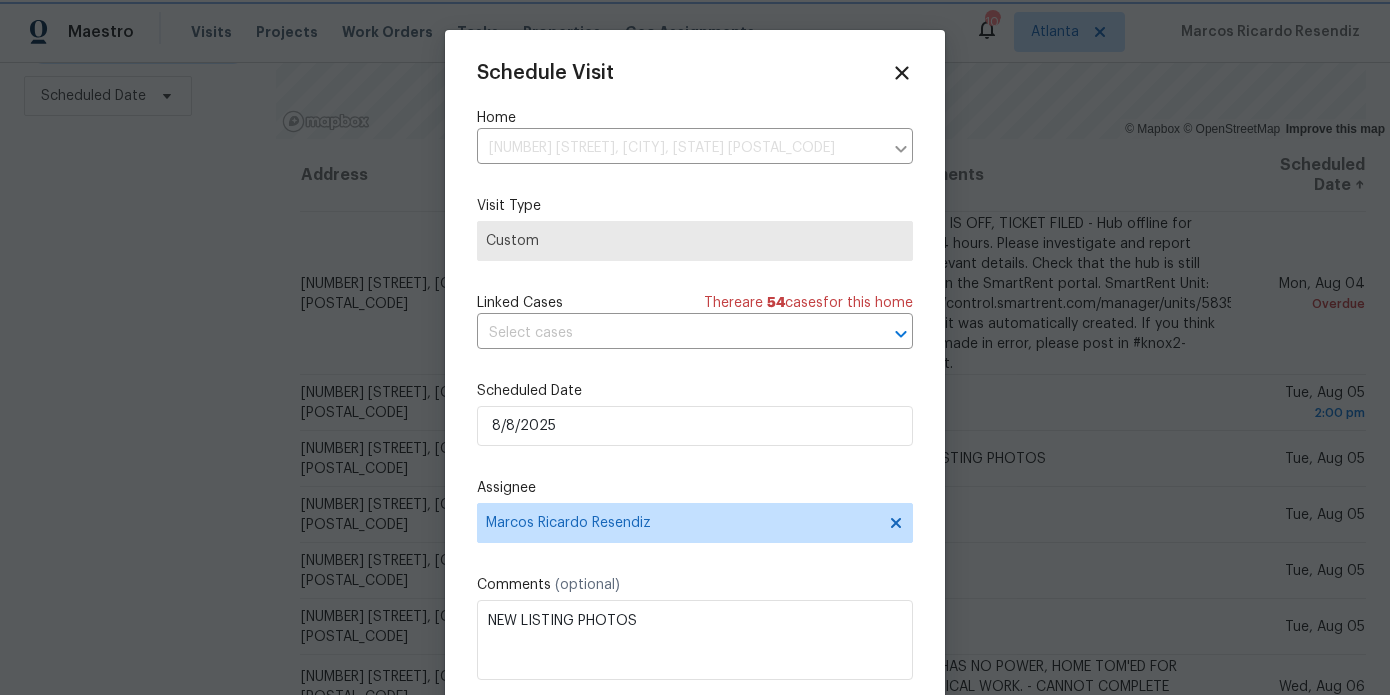 scroll, scrollTop: 36, scrollLeft: 0, axis: vertical 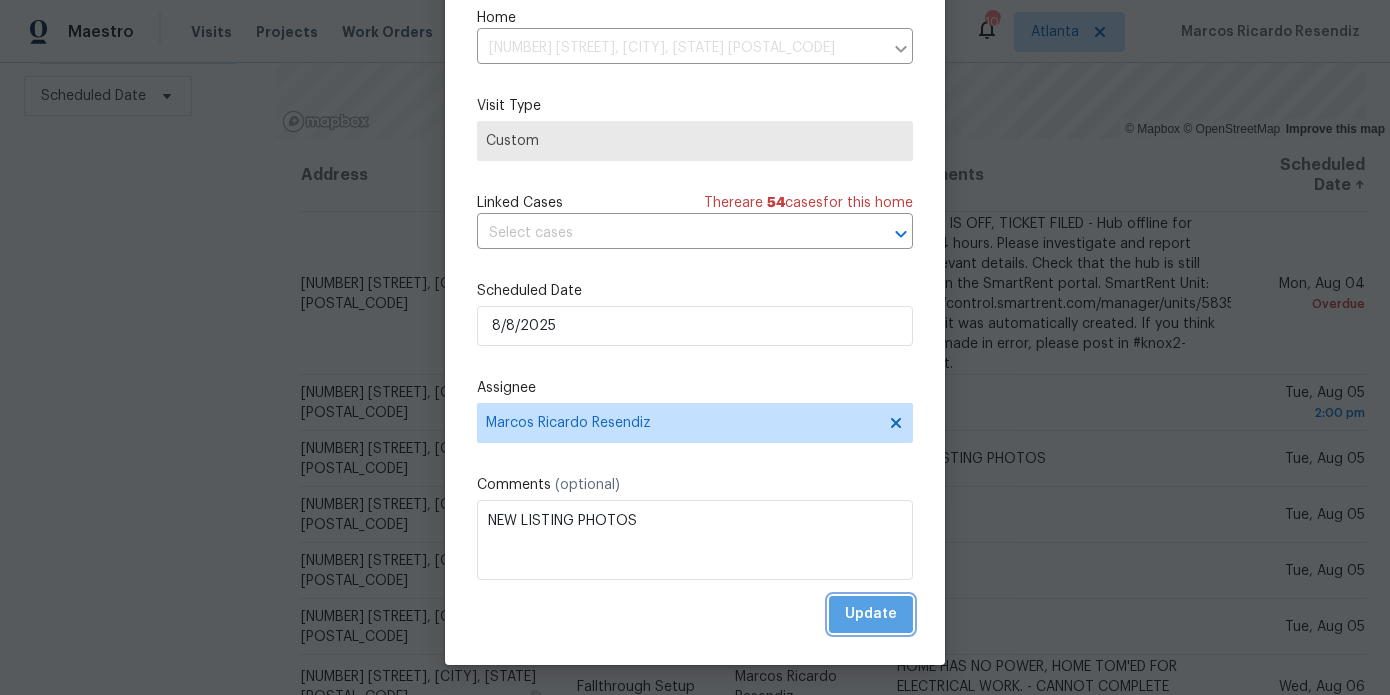click on "Update" at bounding box center [871, 614] 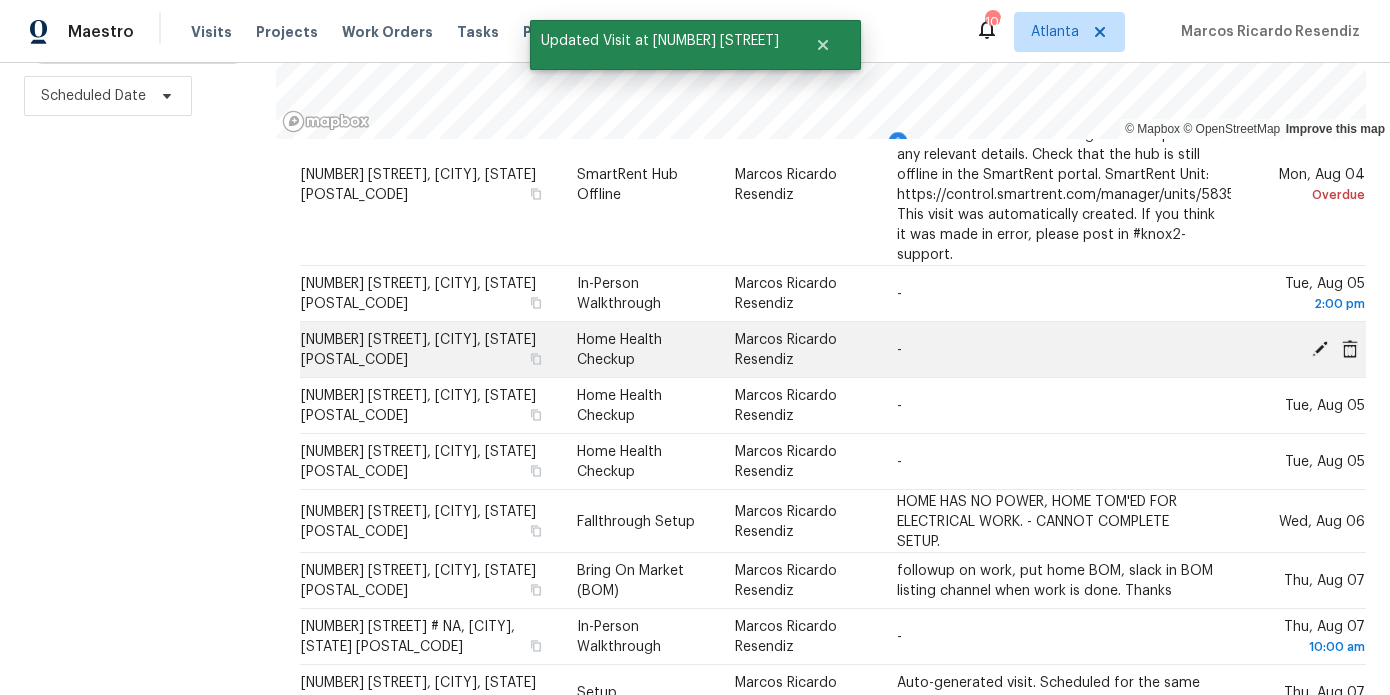 scroll, scrollTop: 117, scrollLeft: 0, axis: vertical 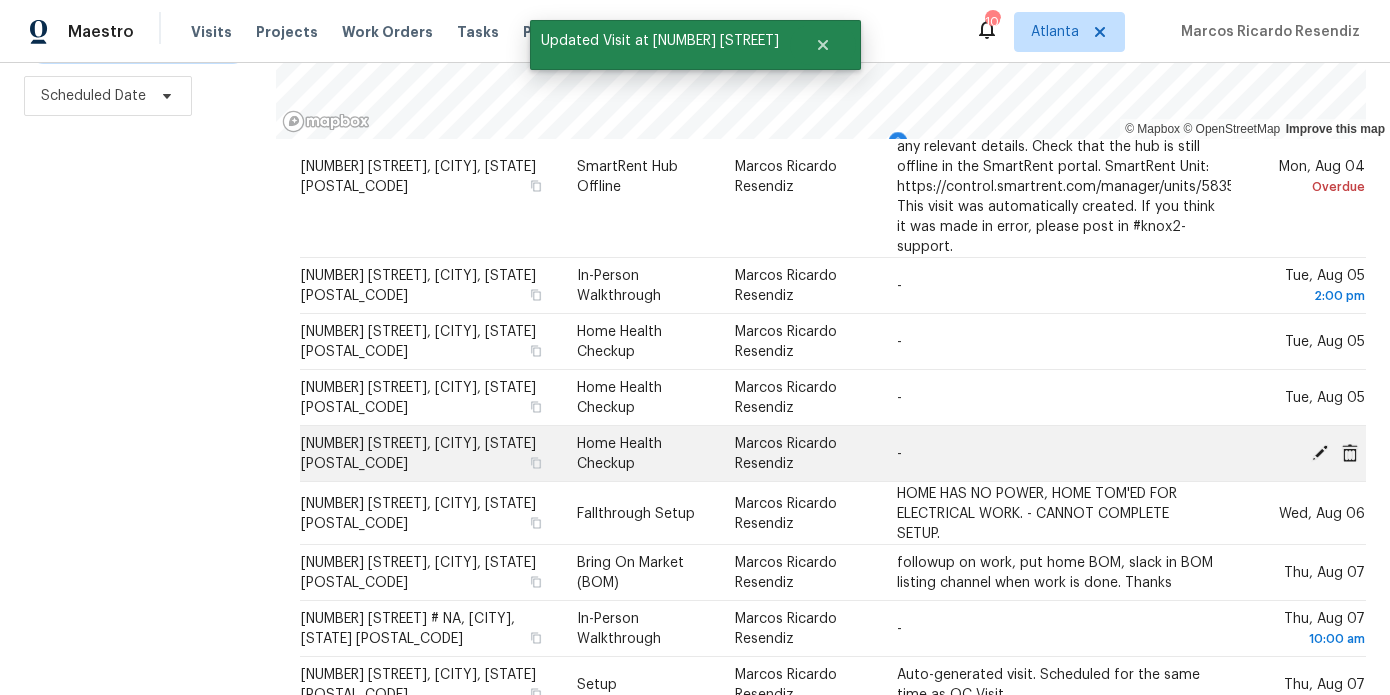 click 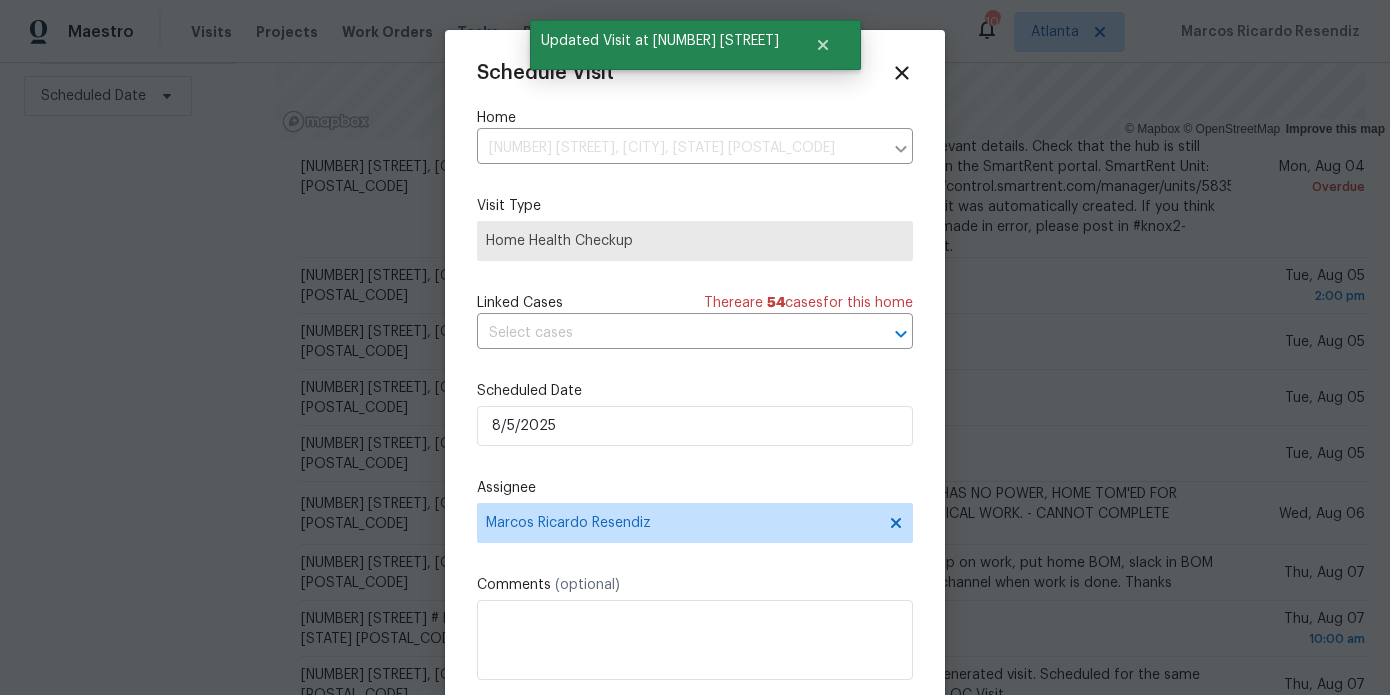 click on "Schedule Visit Home   [NUMBER] [STREET], [CITY], [STATE] [POSTAL_CODE] ​ Visit Type   Home Health Checkup Linked Cases There  are   54  case s  for this home   ​ Scheduled Date   8/5/2025 Assignee   [FIRST] [LAST] Comments   (optional) Update" at bounding box center (695, 397) 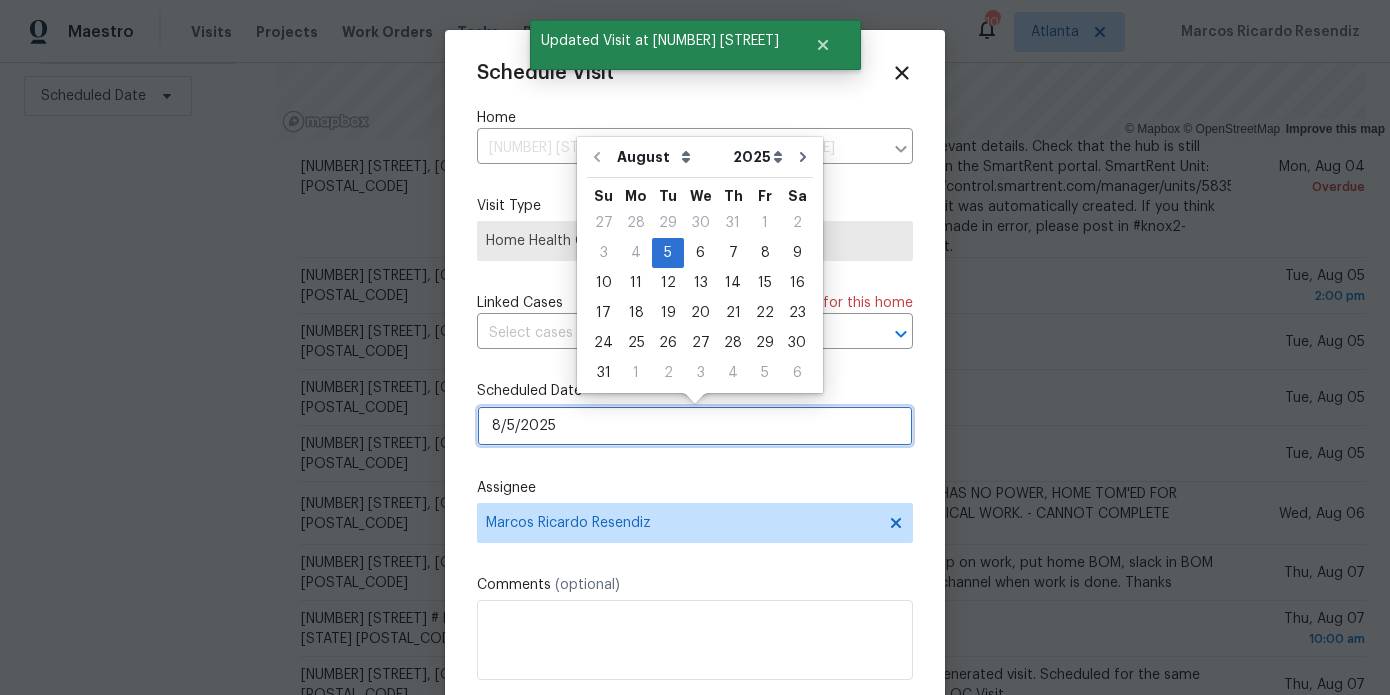 click on "8/5/2025" at bounding box center (695, 426) 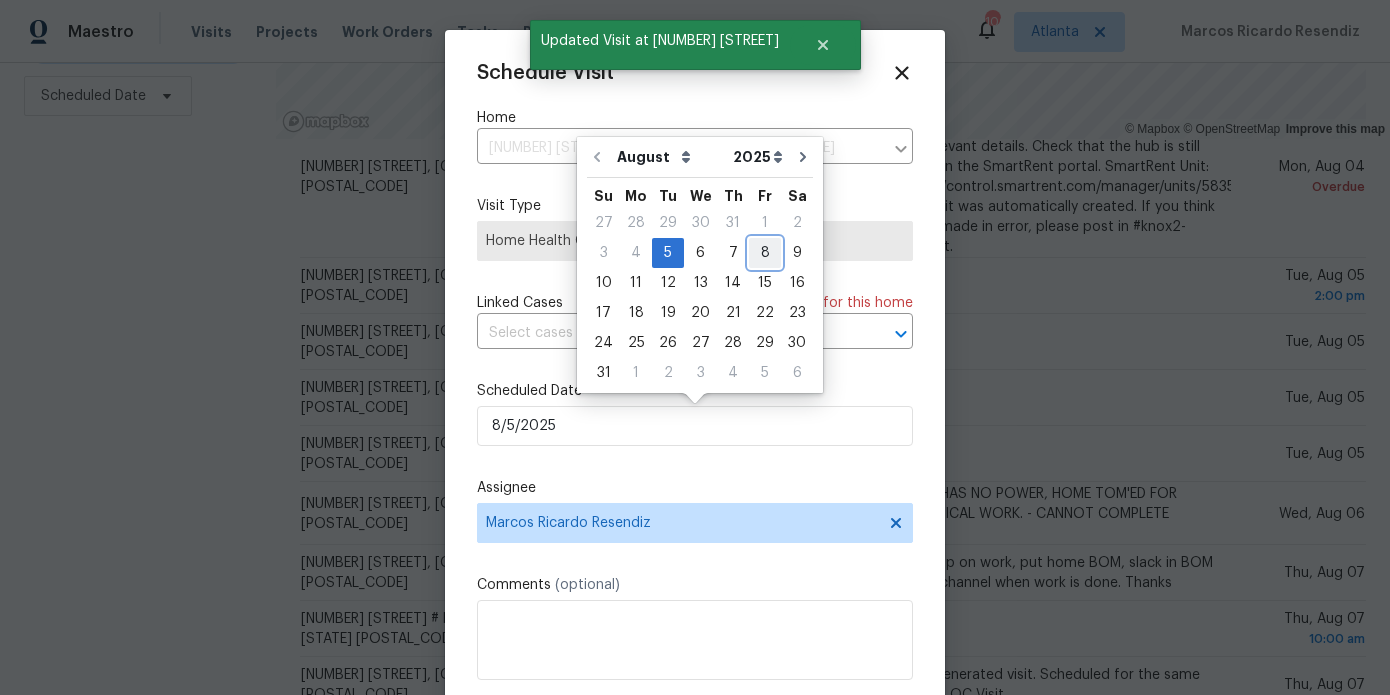 click on "8" at bounding box center [765, 253] 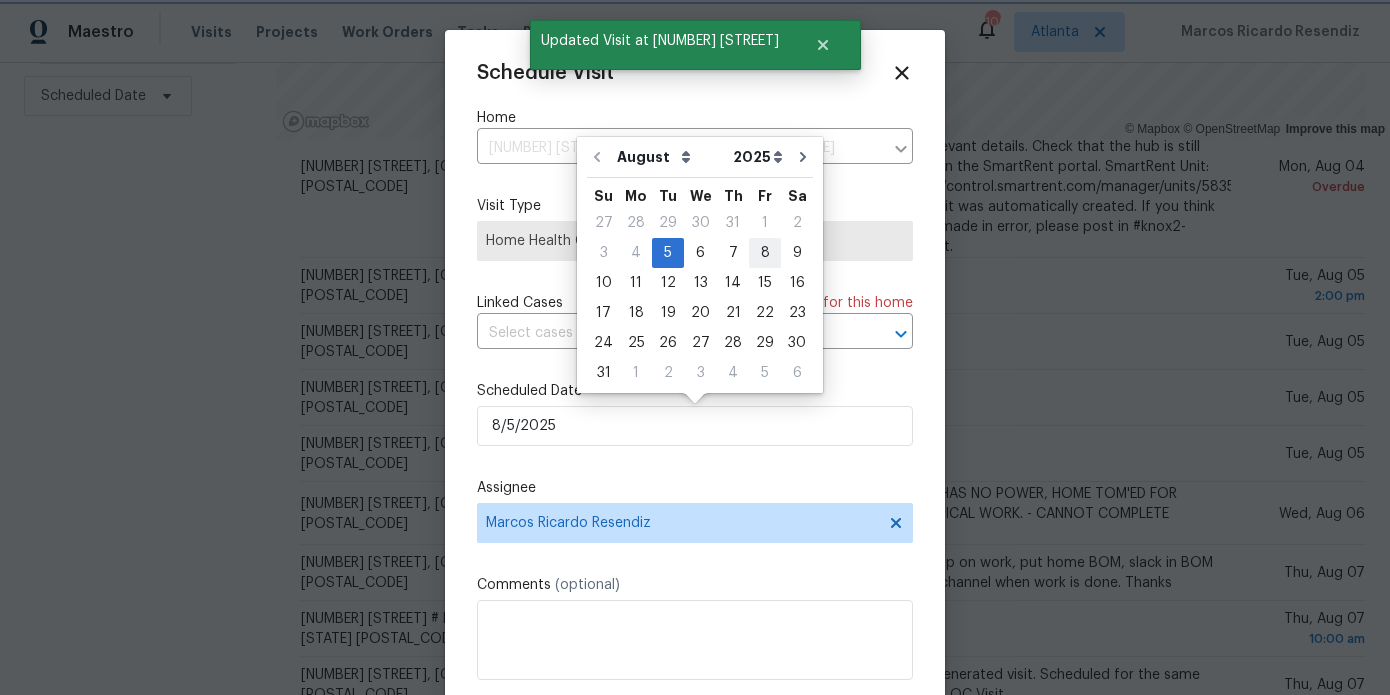type on "8/8/2025" 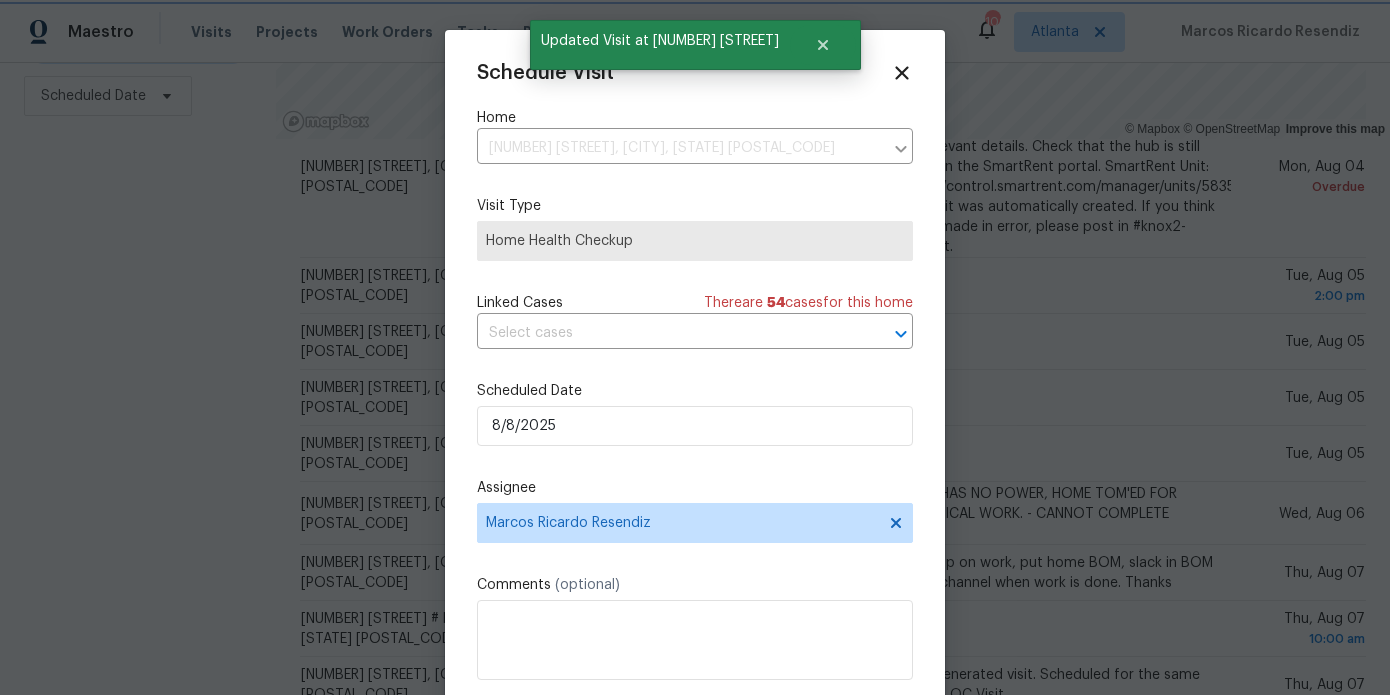 scroll, scrollTop: 36, scrollLeft: 0, axis: vertical 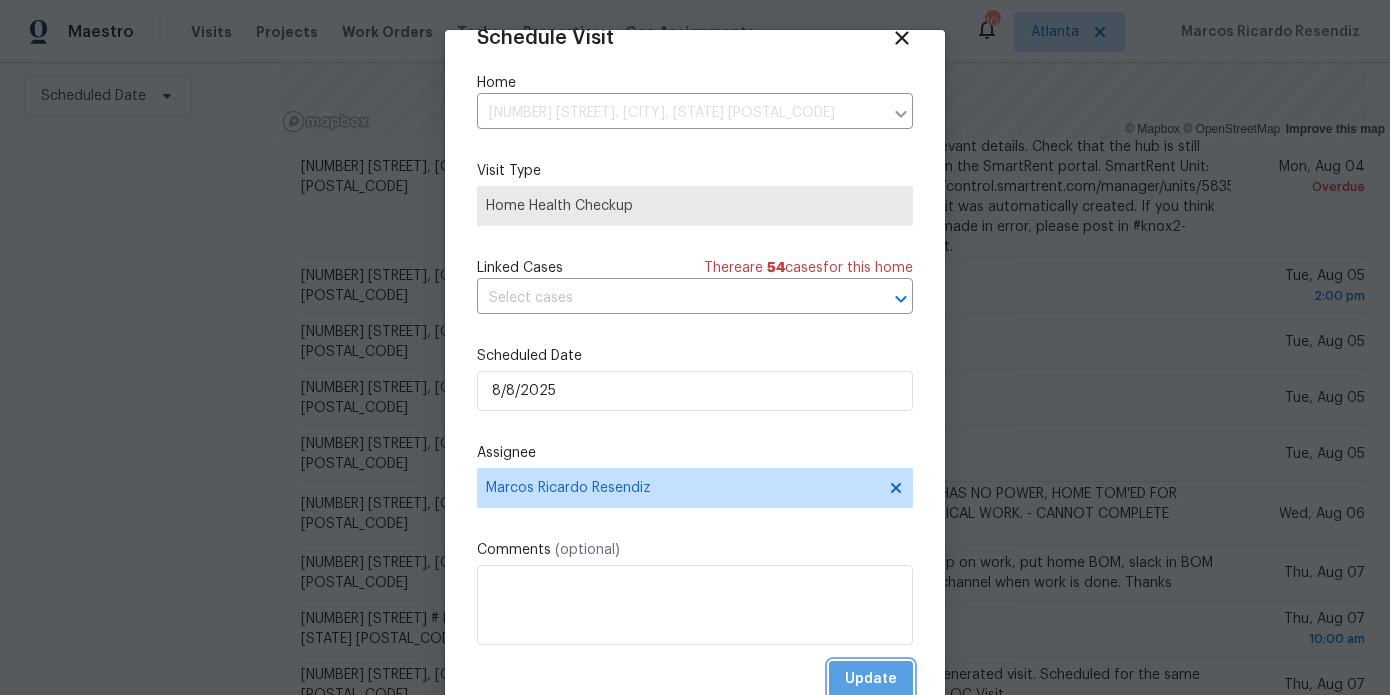 click on "Update" at bounding box center [871, 679] 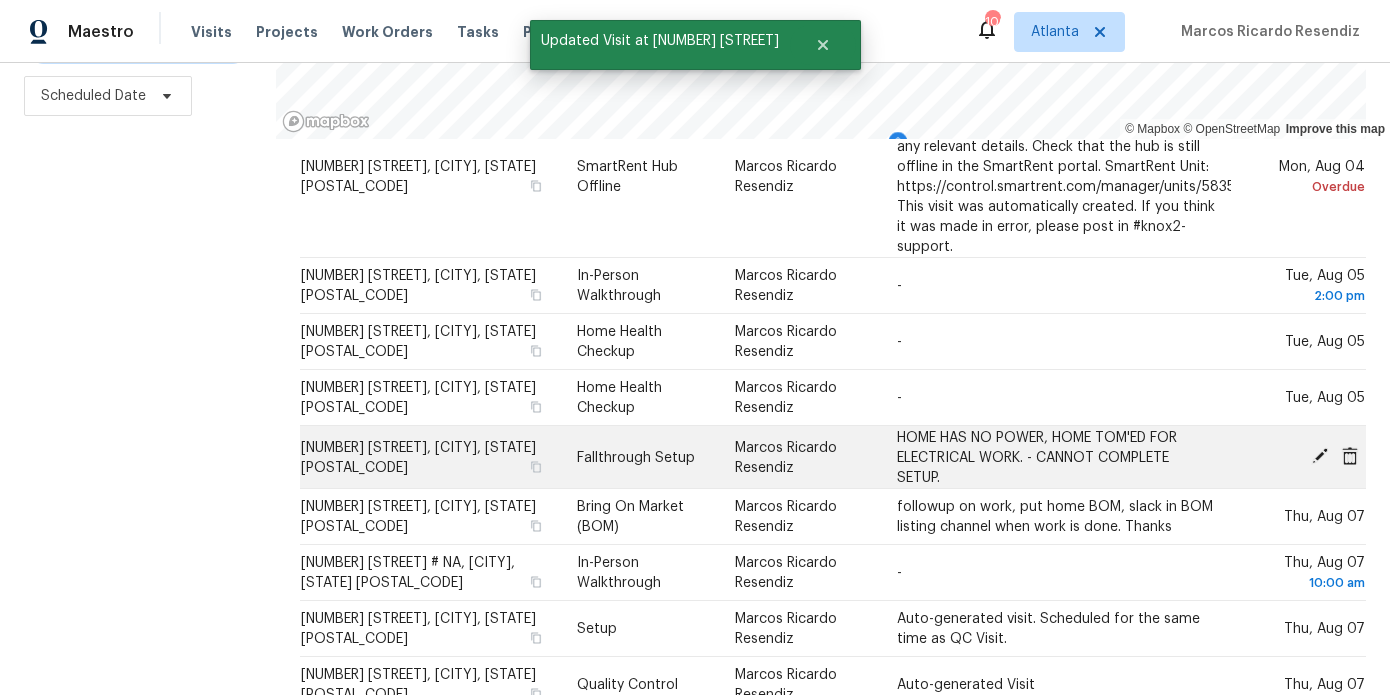 click 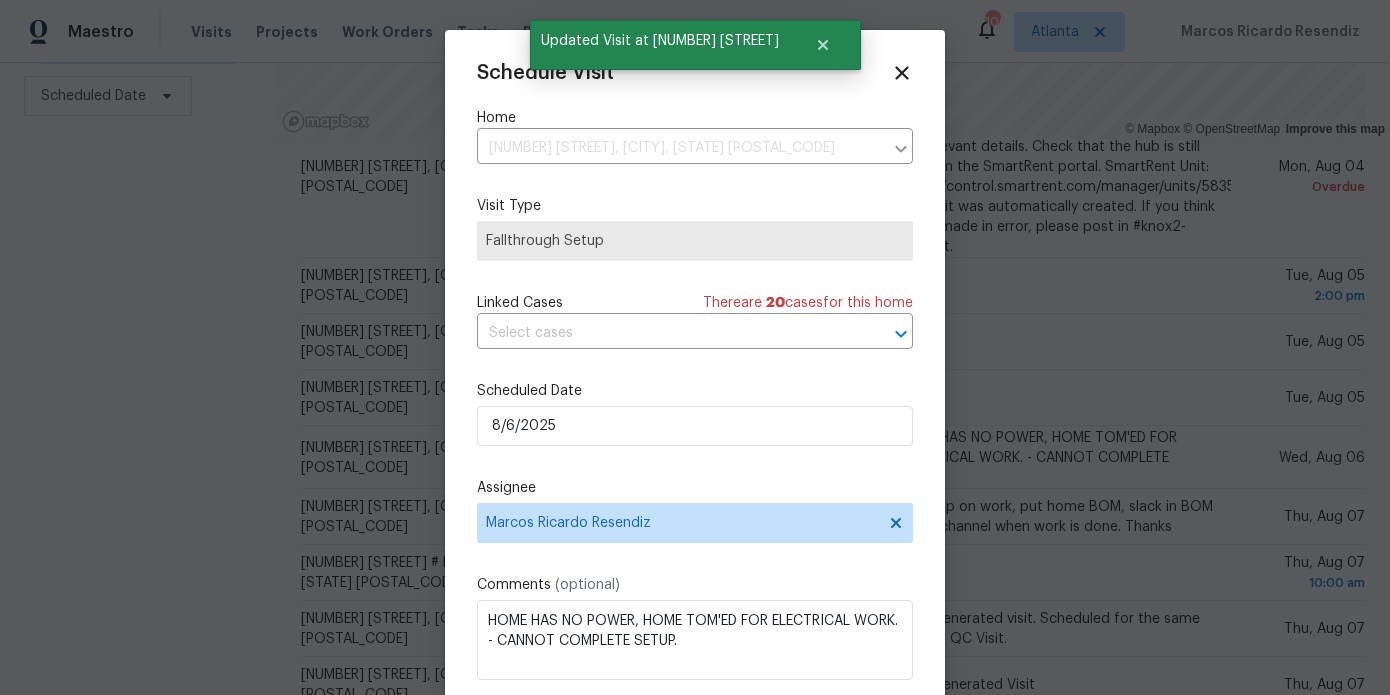 click on "Scheduled Date   8/6/2025" at bounding box center (695, 413) 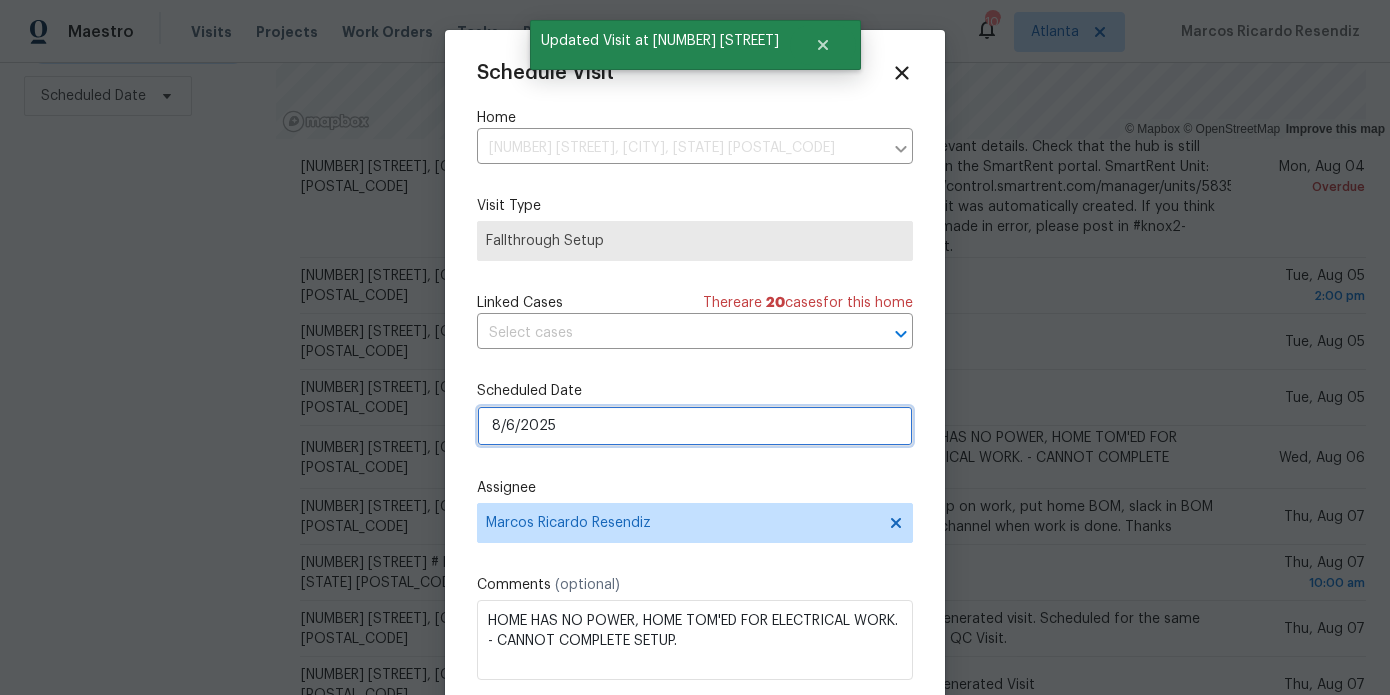 click on "8/6/2025" at bounding box center (695, 426) 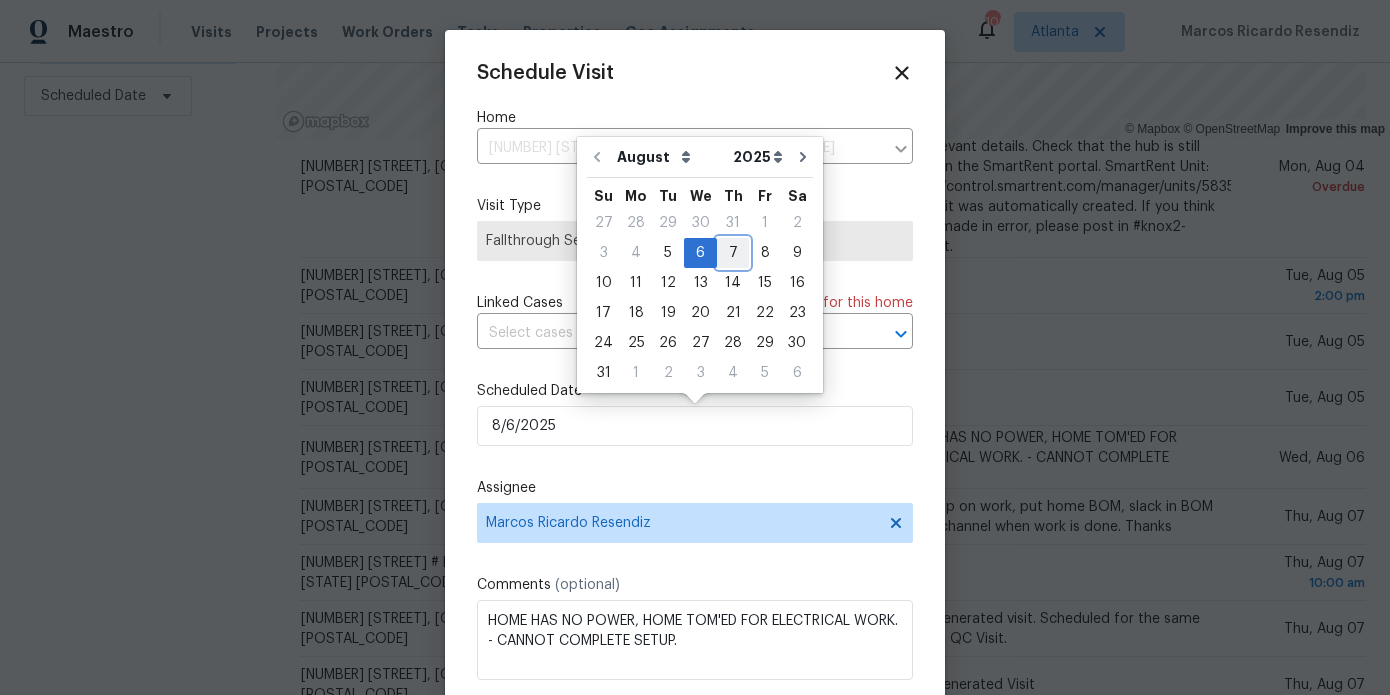 click on "7" at bounding box center [733, 253] 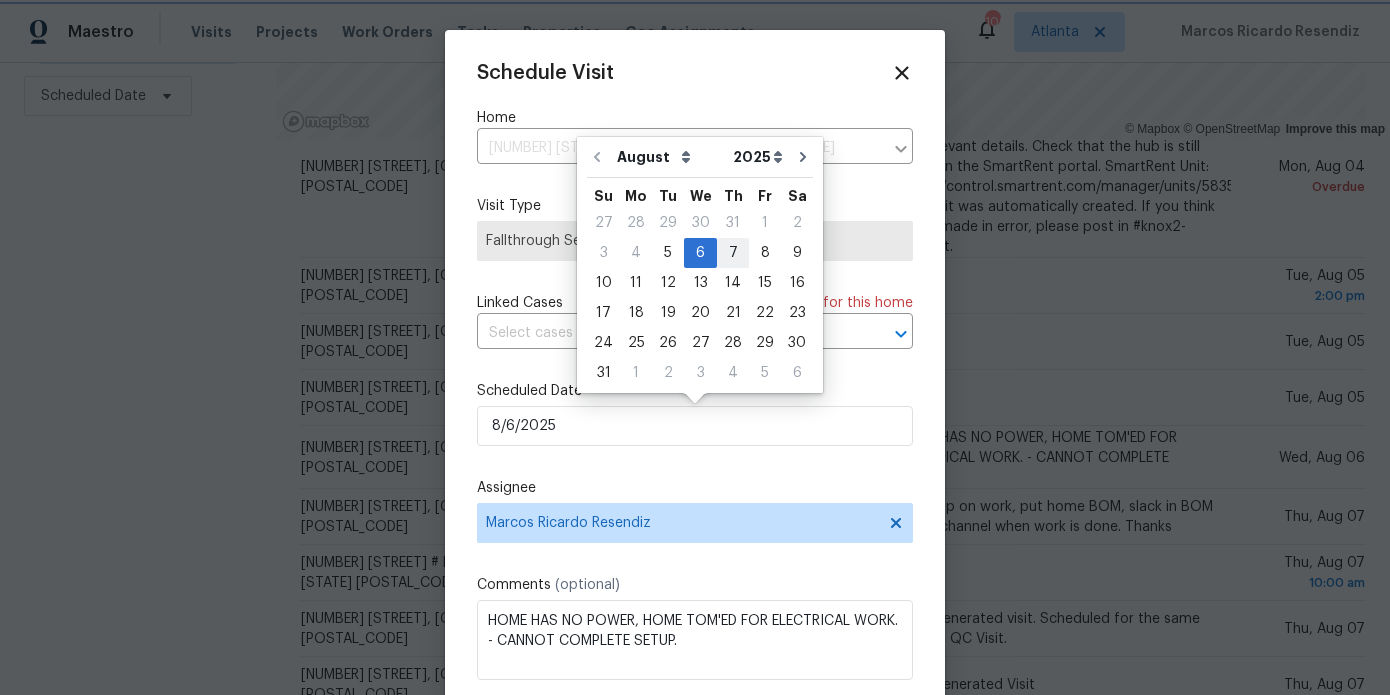 type on "8/7/2025" 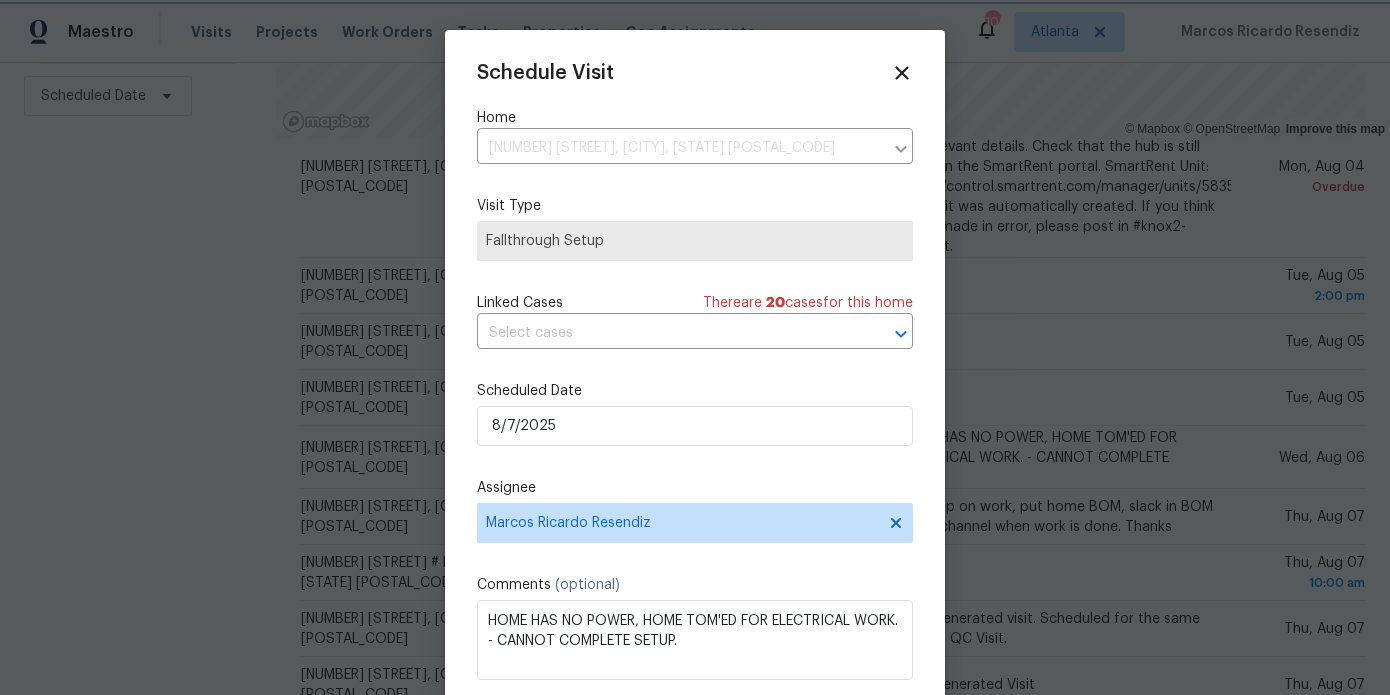 scroll, scrollTop: 36, scrollLeft: 0, axis: vertical 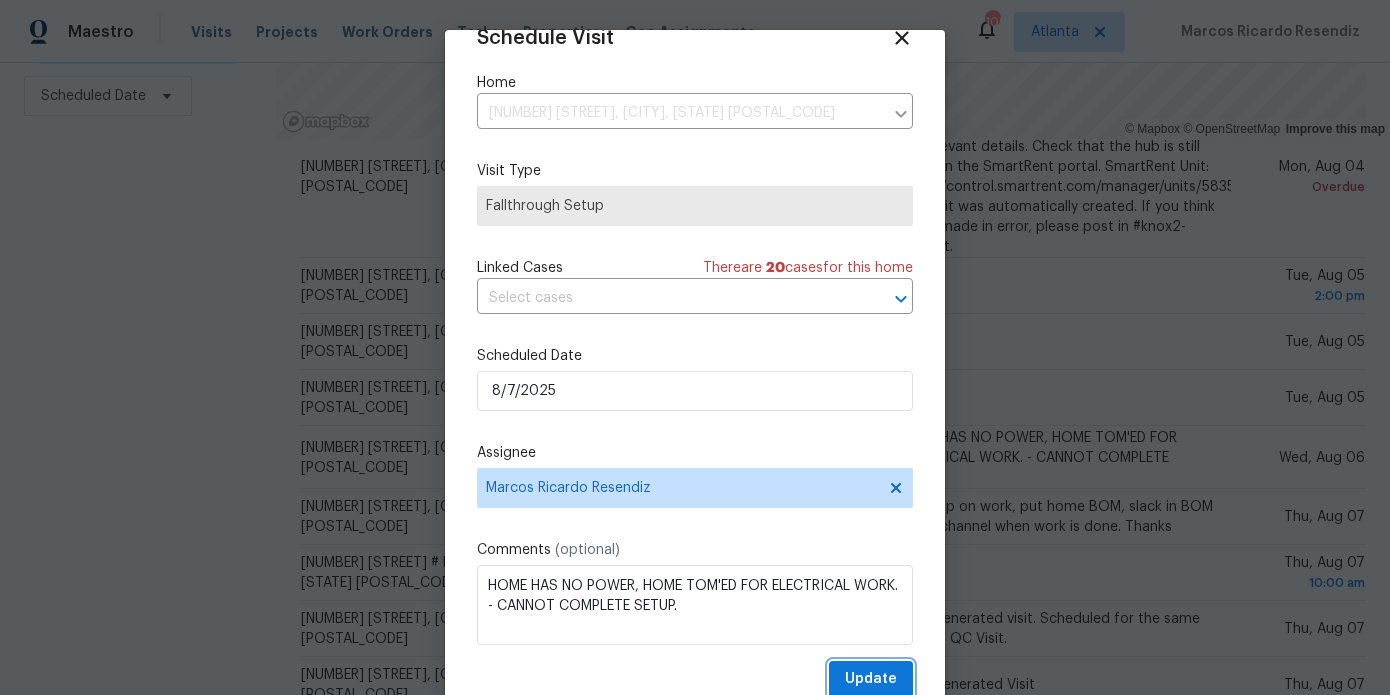 click on "Update" at bounding box center [871, 679] 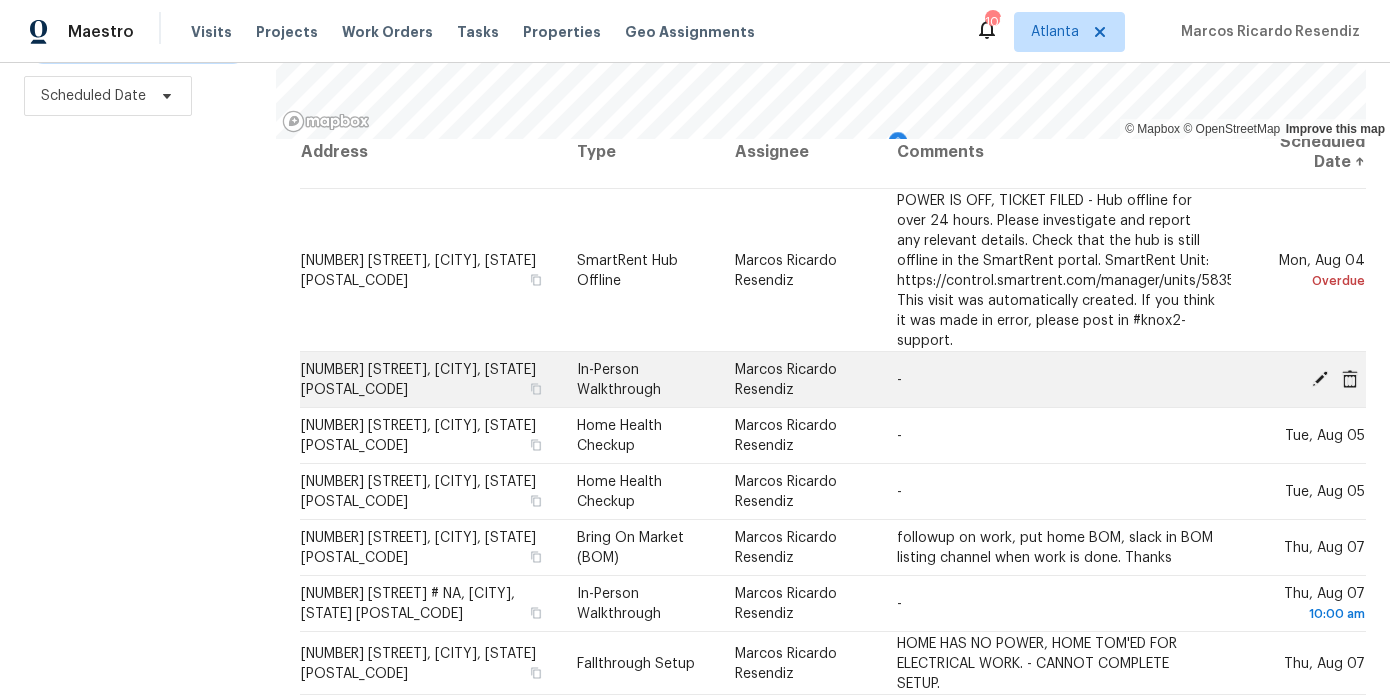 scroll, scrollTop: 27, scrollLeft: 0, axis: vertical 